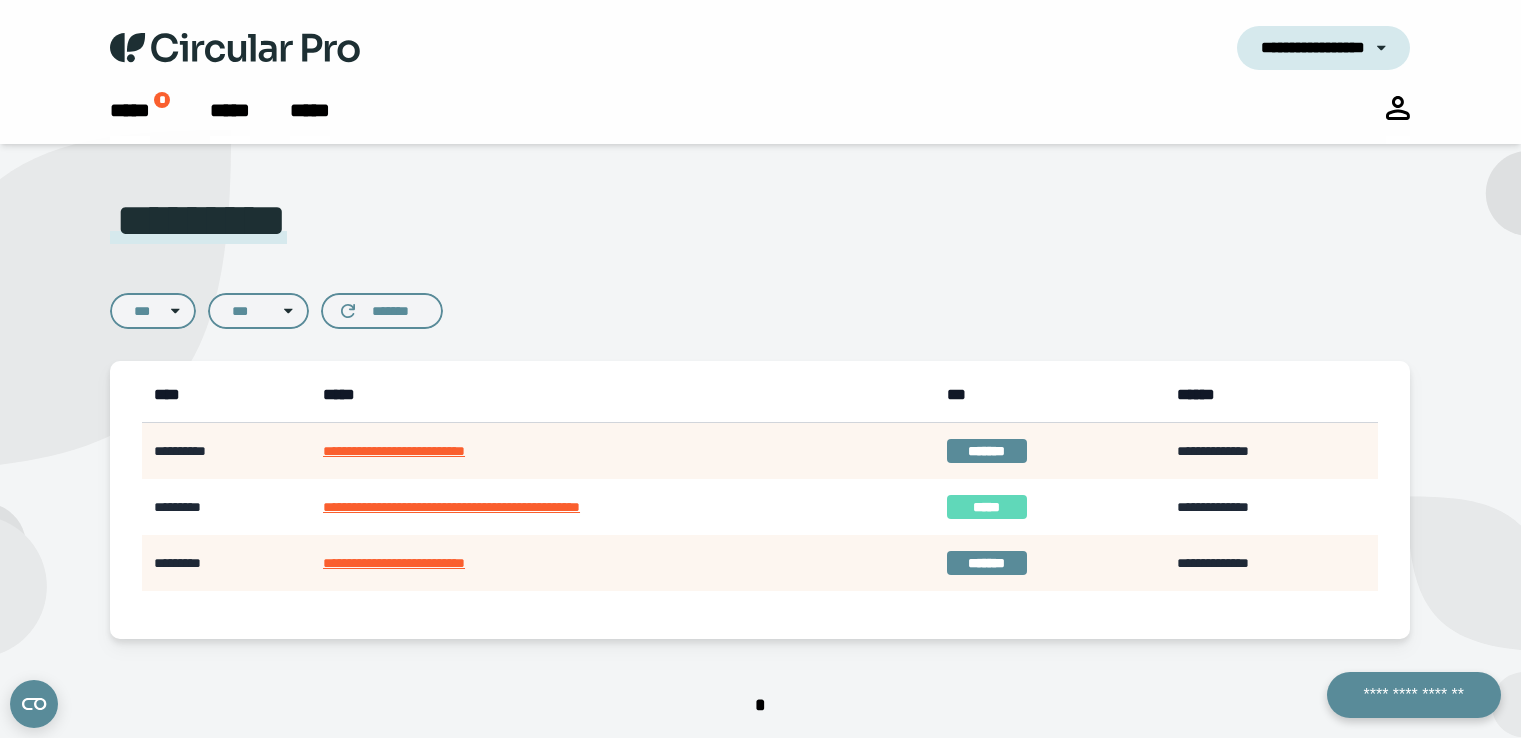 scroll, scrollTop: 0, scrollLeft: 0, axis: both 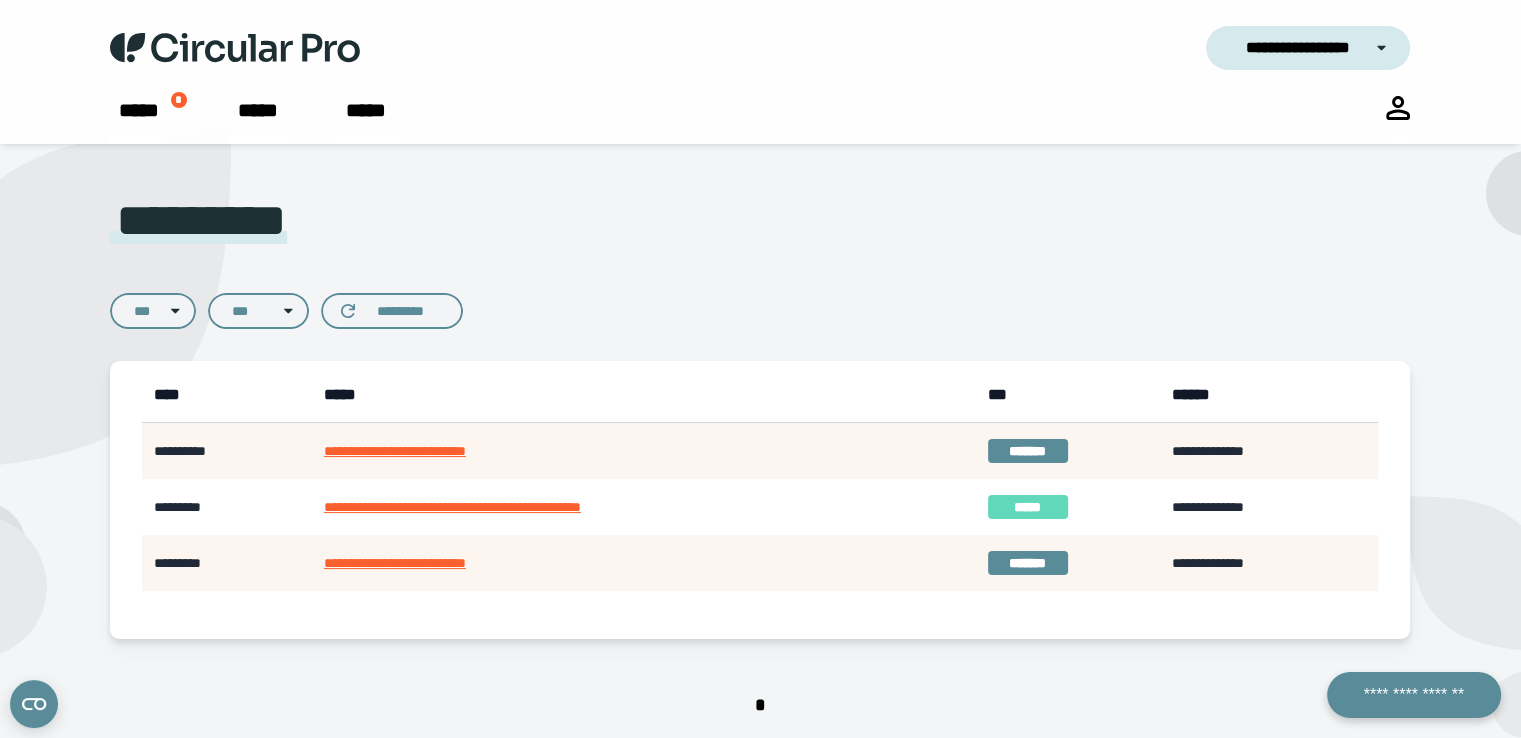 click on "**********" at bounding box center (760, 72) 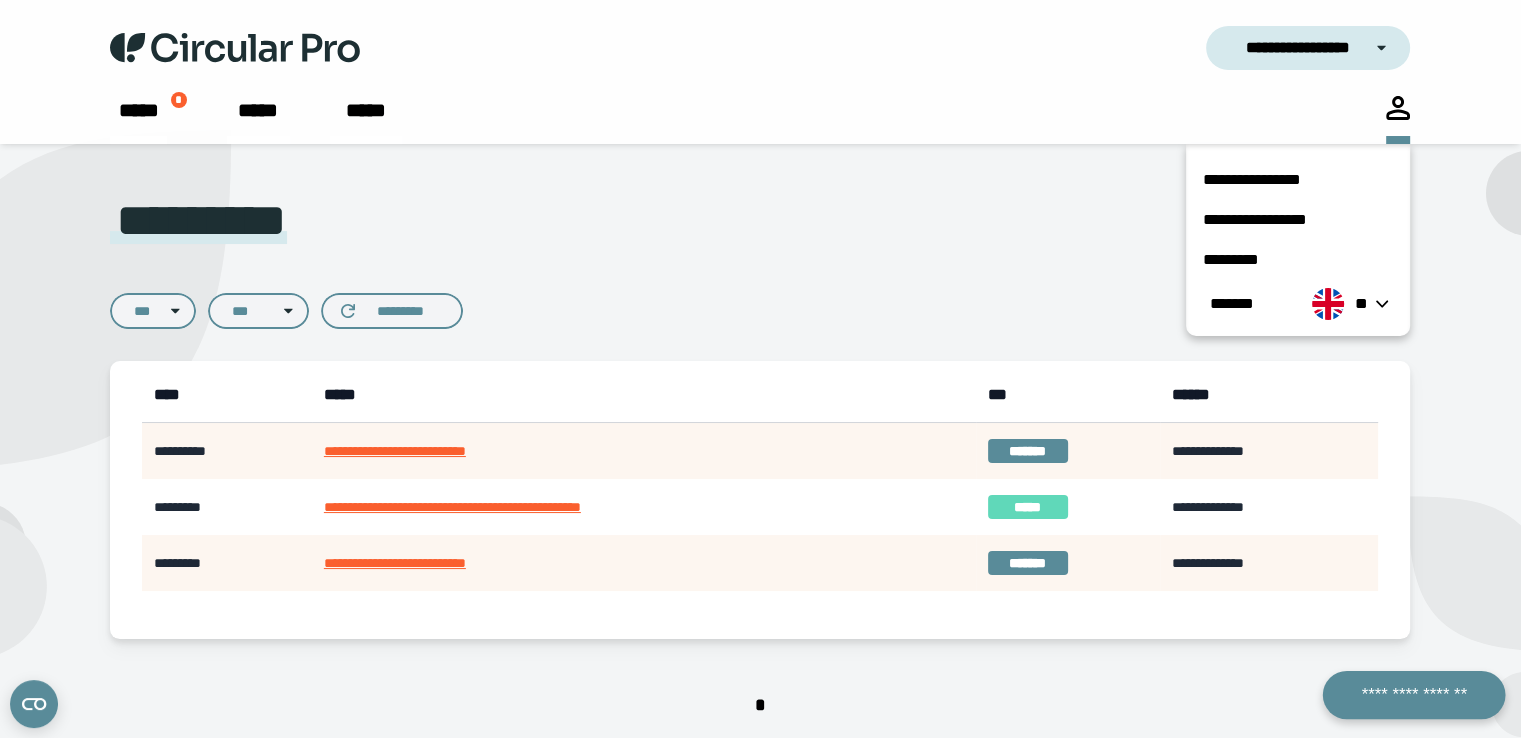 click on "**********" at bounding box center [1413, 695] 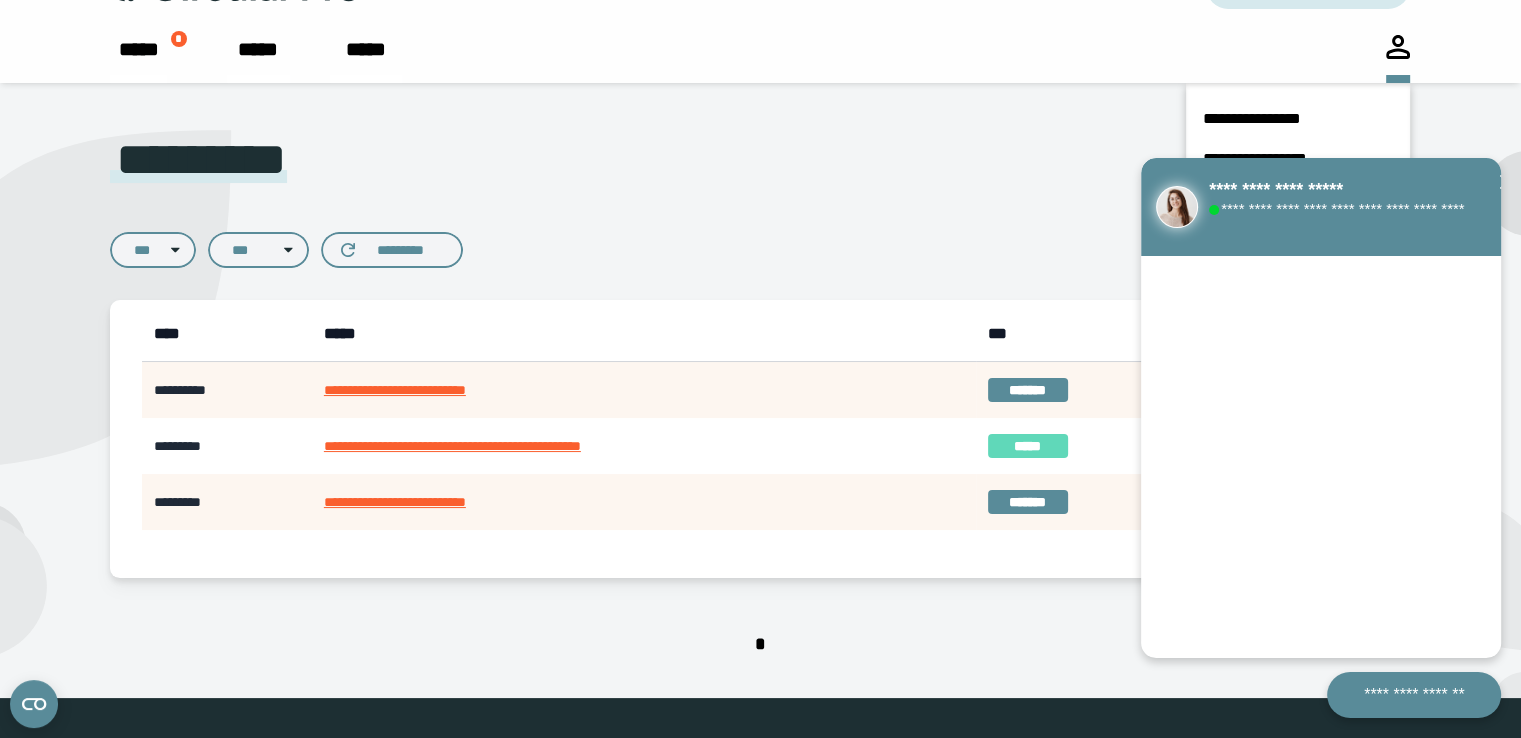scroll, scrollTop: 0, scrollLeft: 0, axis: both 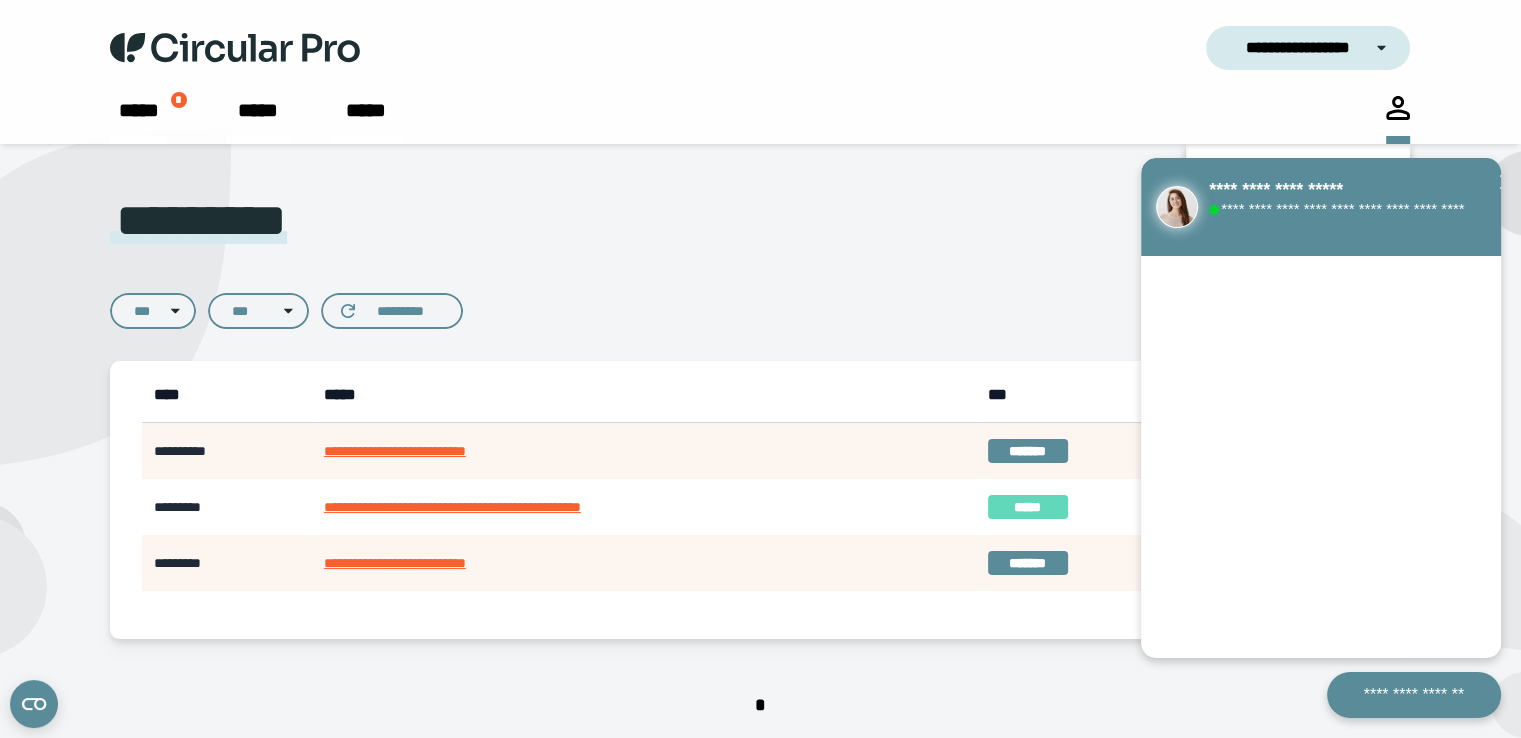 click at bounding box center [234, 48] 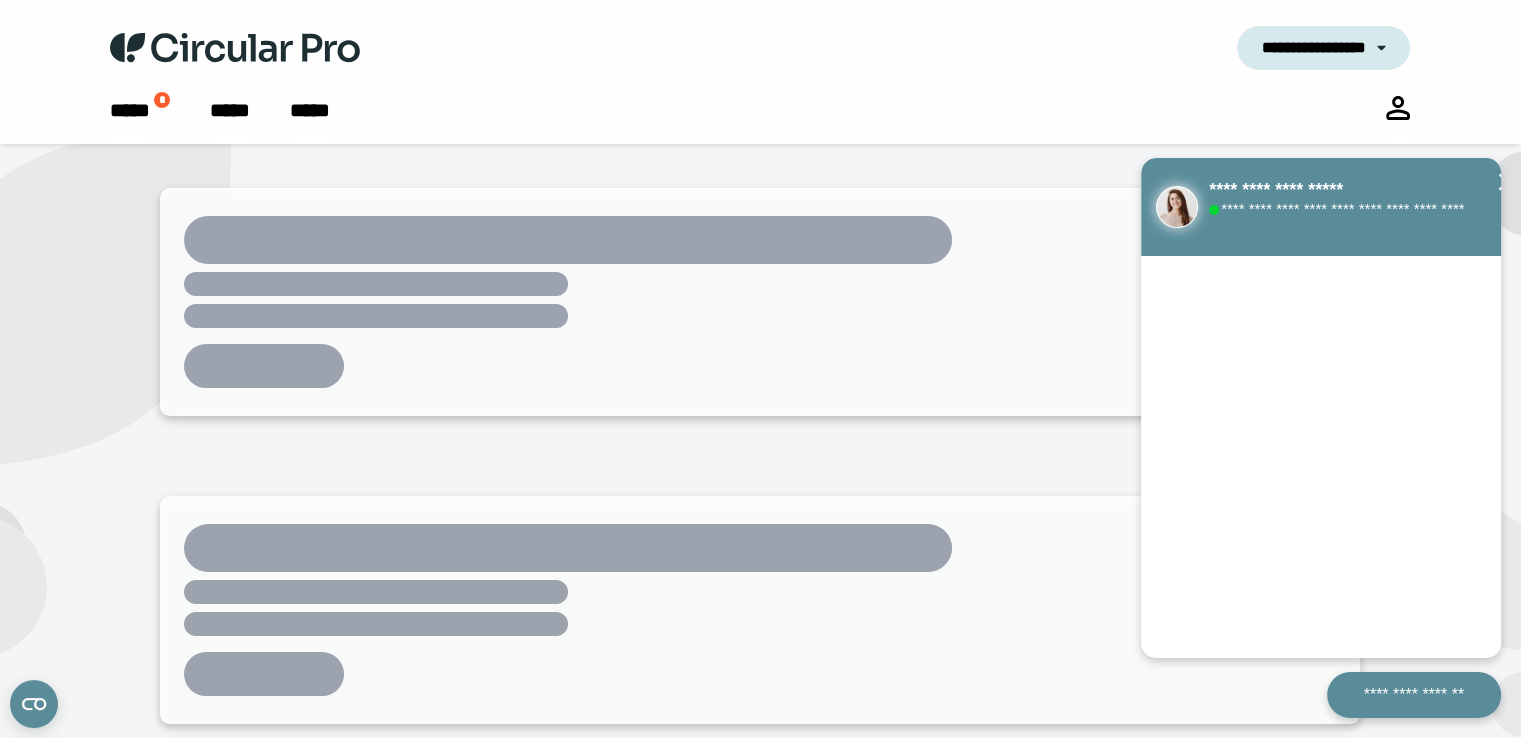 click 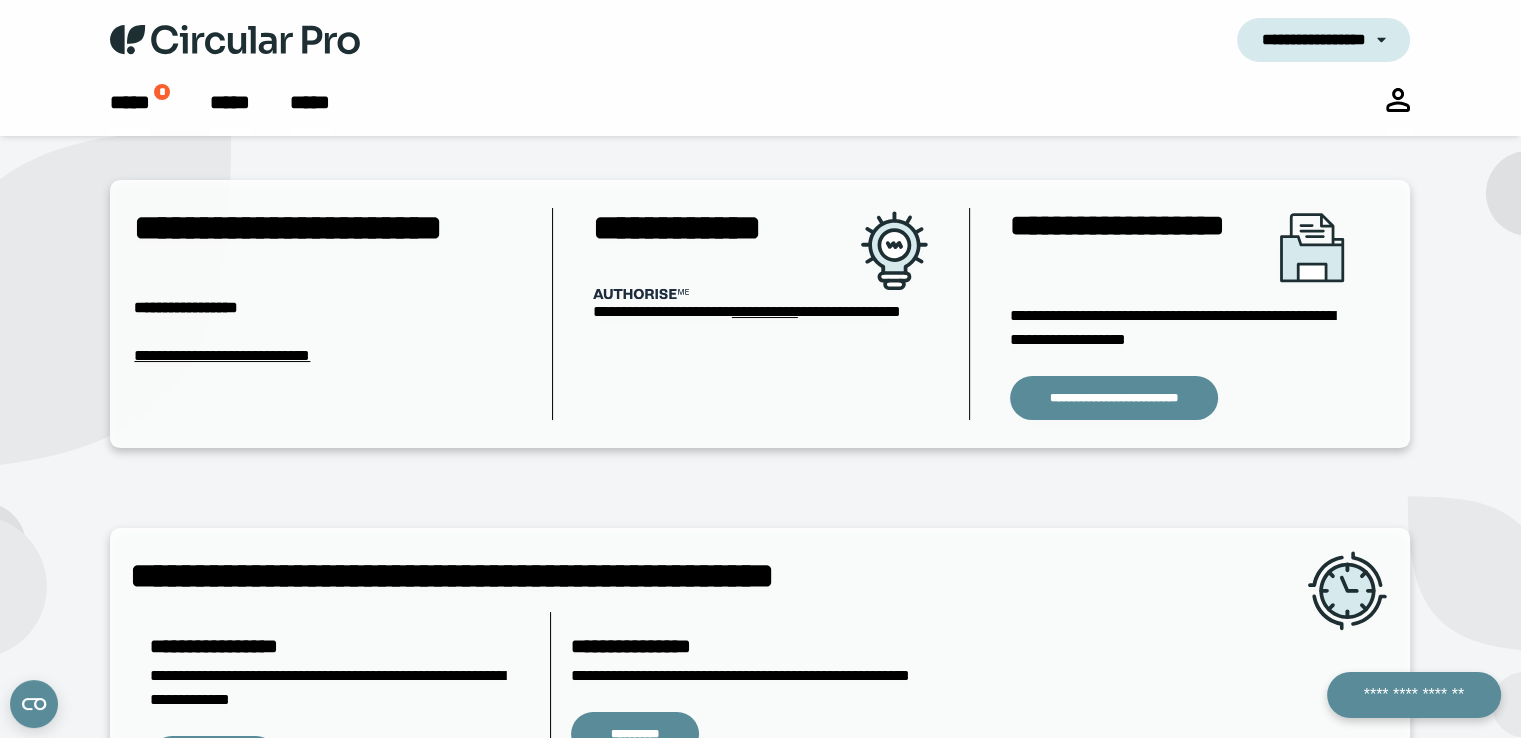 scroll, scrollTop: 0, scrollLeft: 0, axis: both 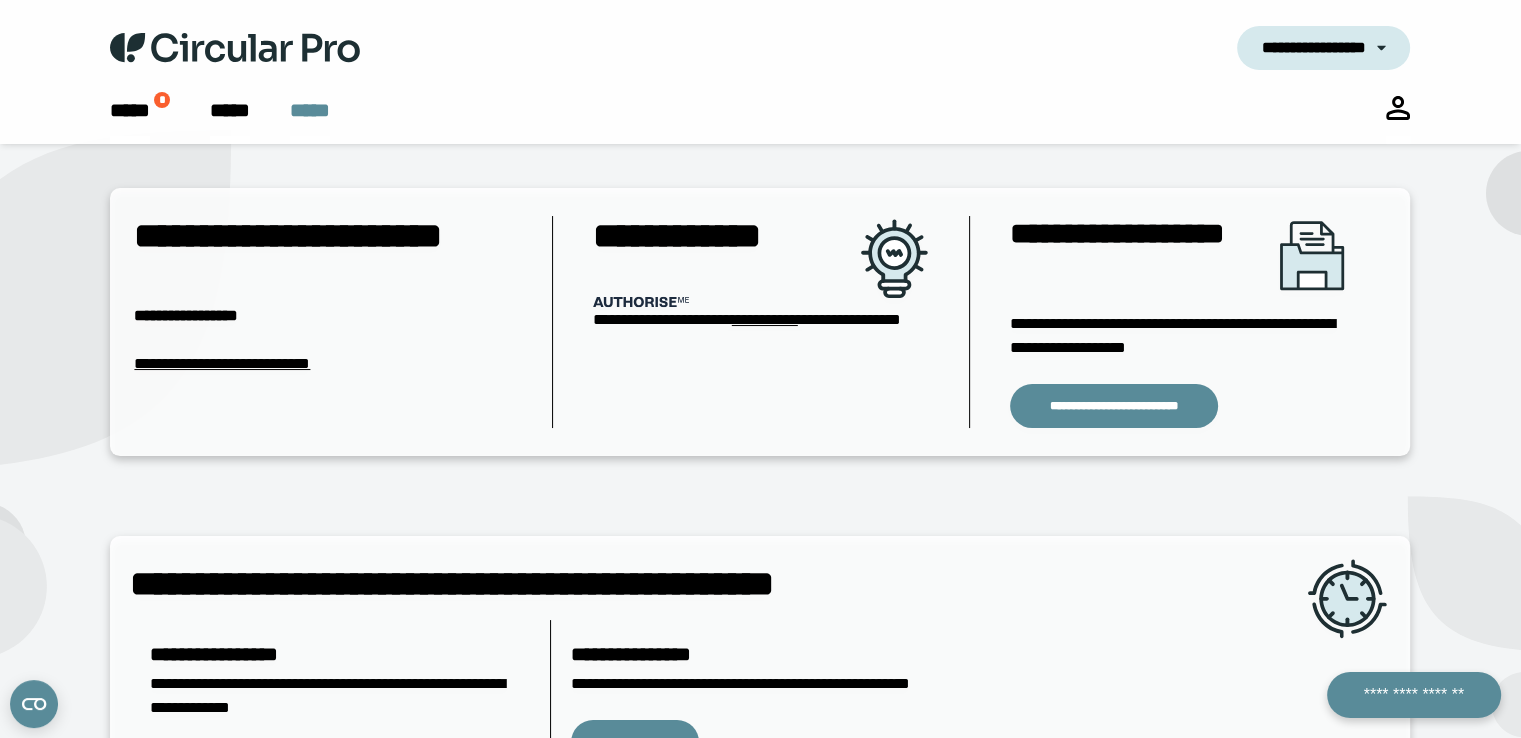 click on "*****" at bounding box center [310, 120] 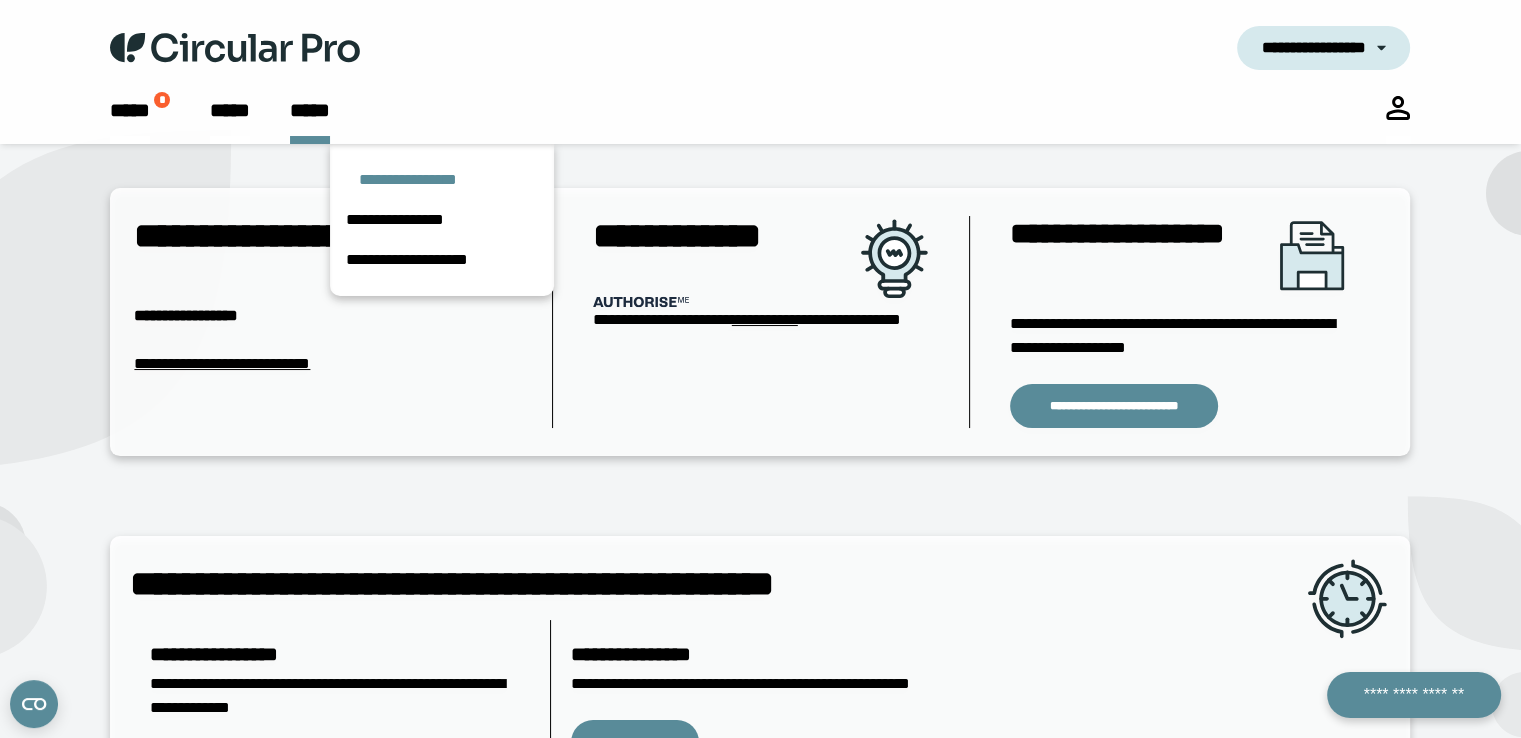 click on "**********" at bounding box center [408, 179] 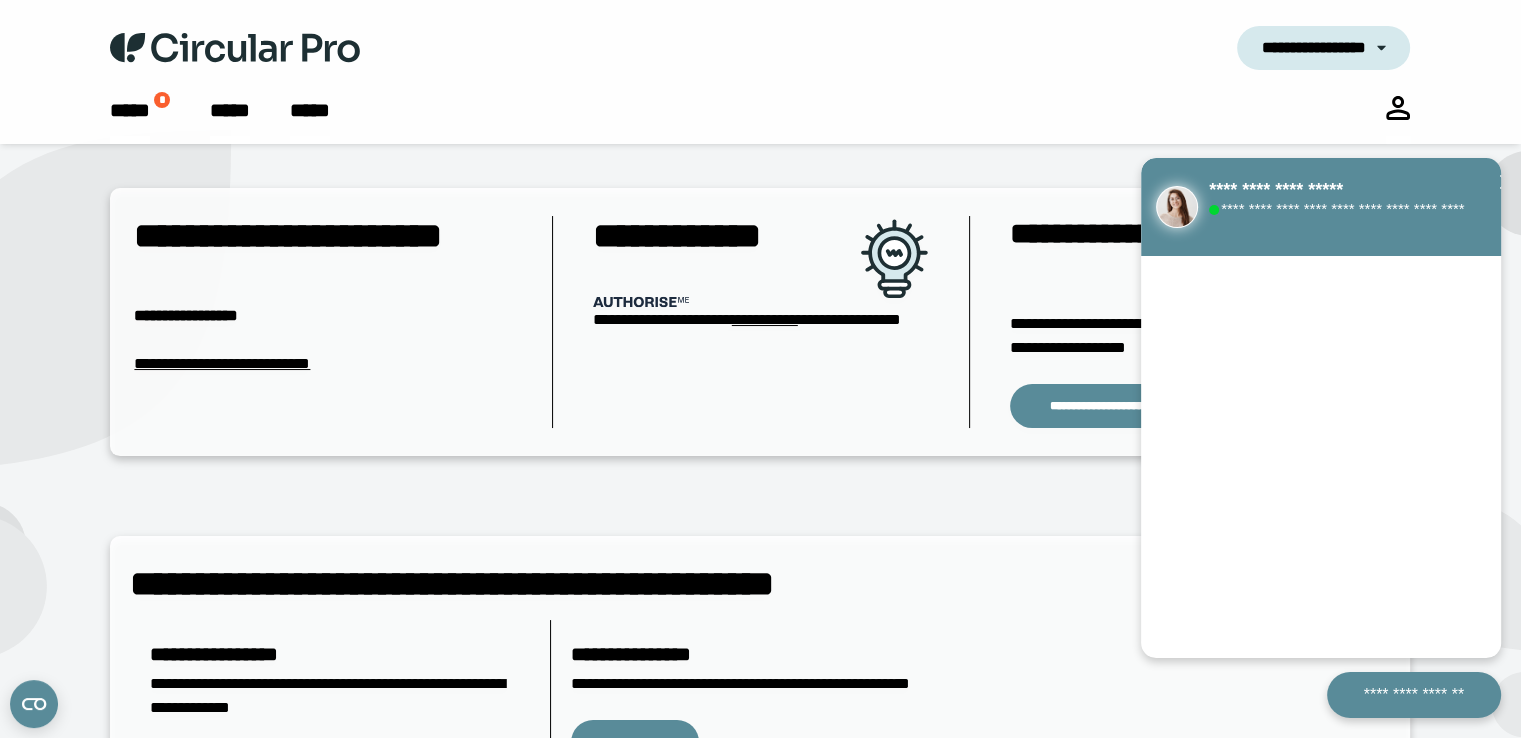 click 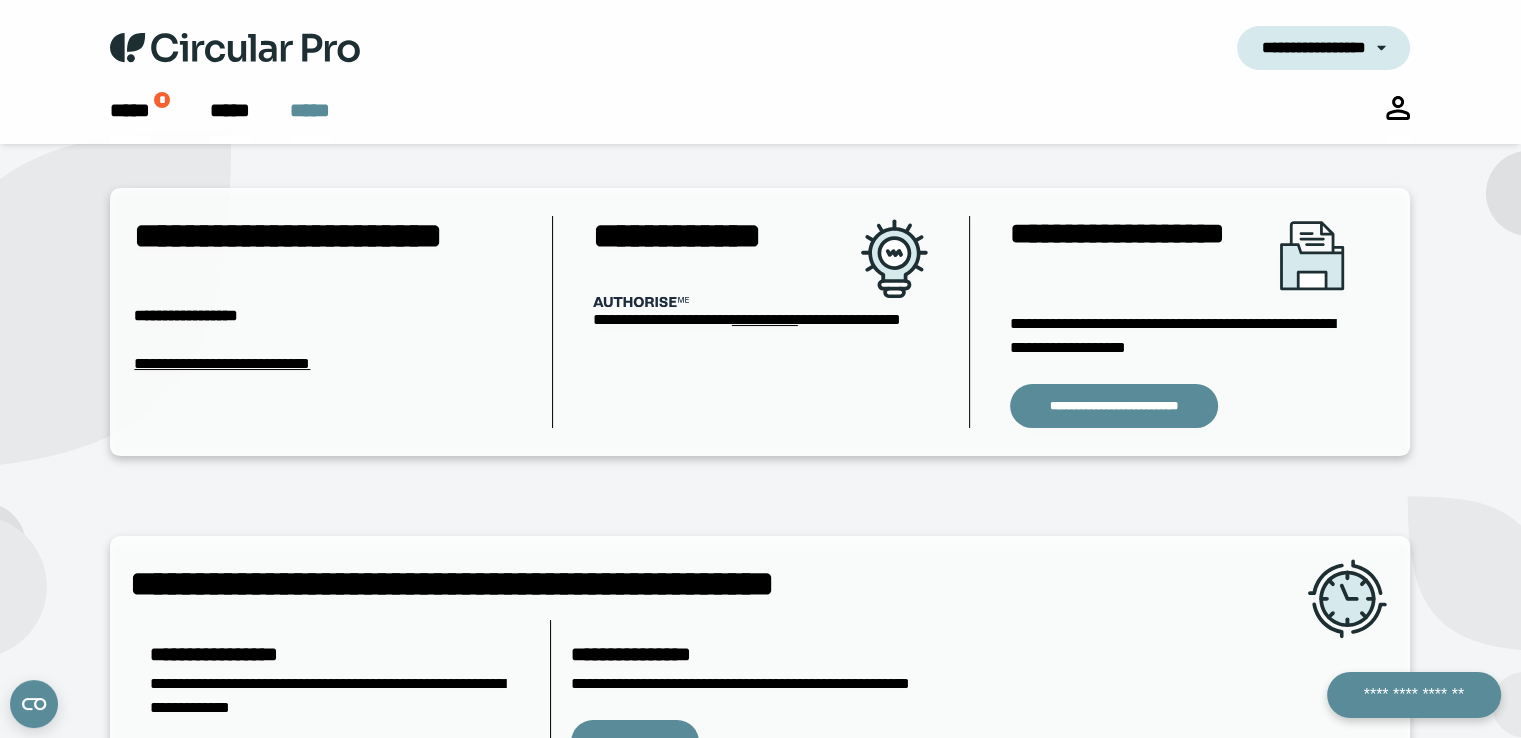 click on "*****" at bounding box center [310, 110] 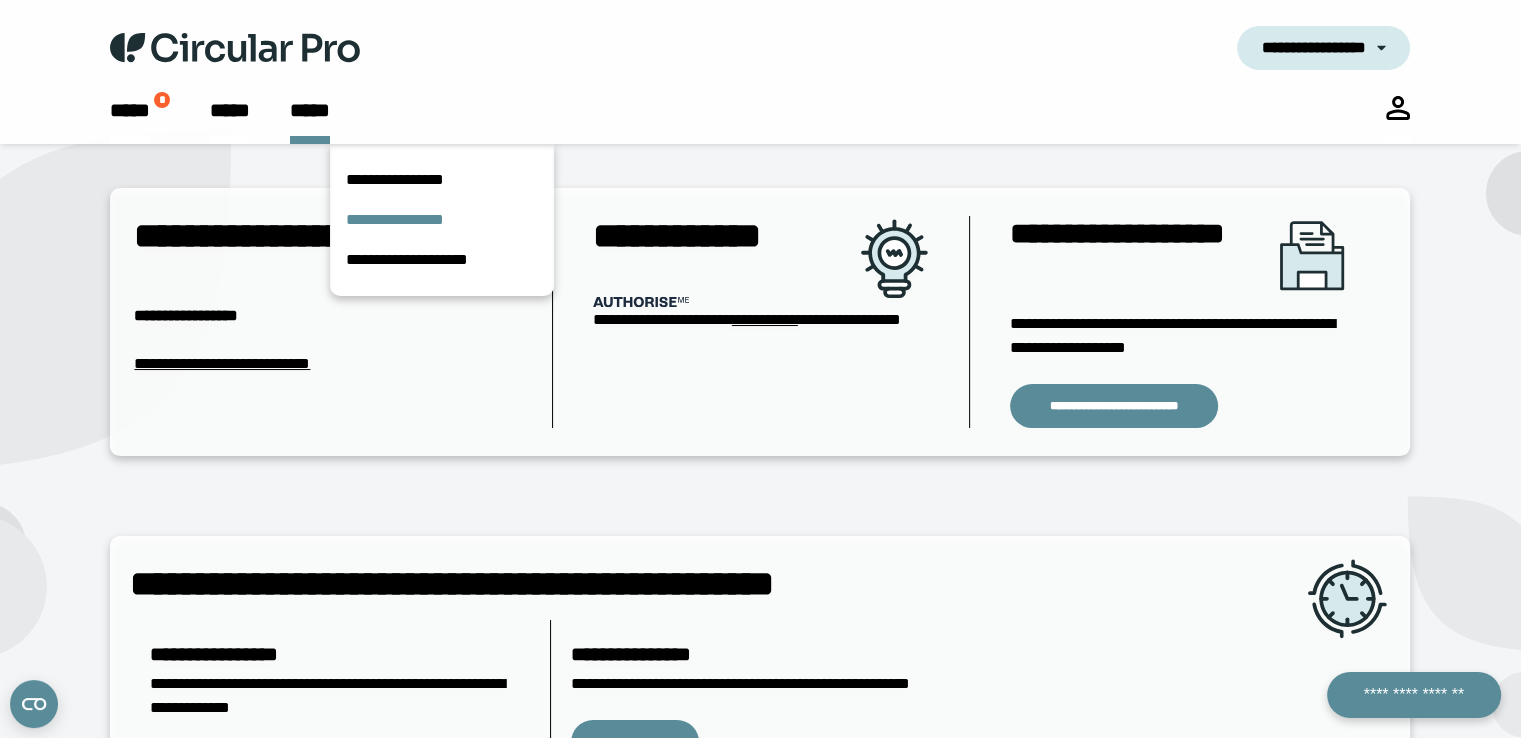click on "**********" at bounding box center [395, 219] 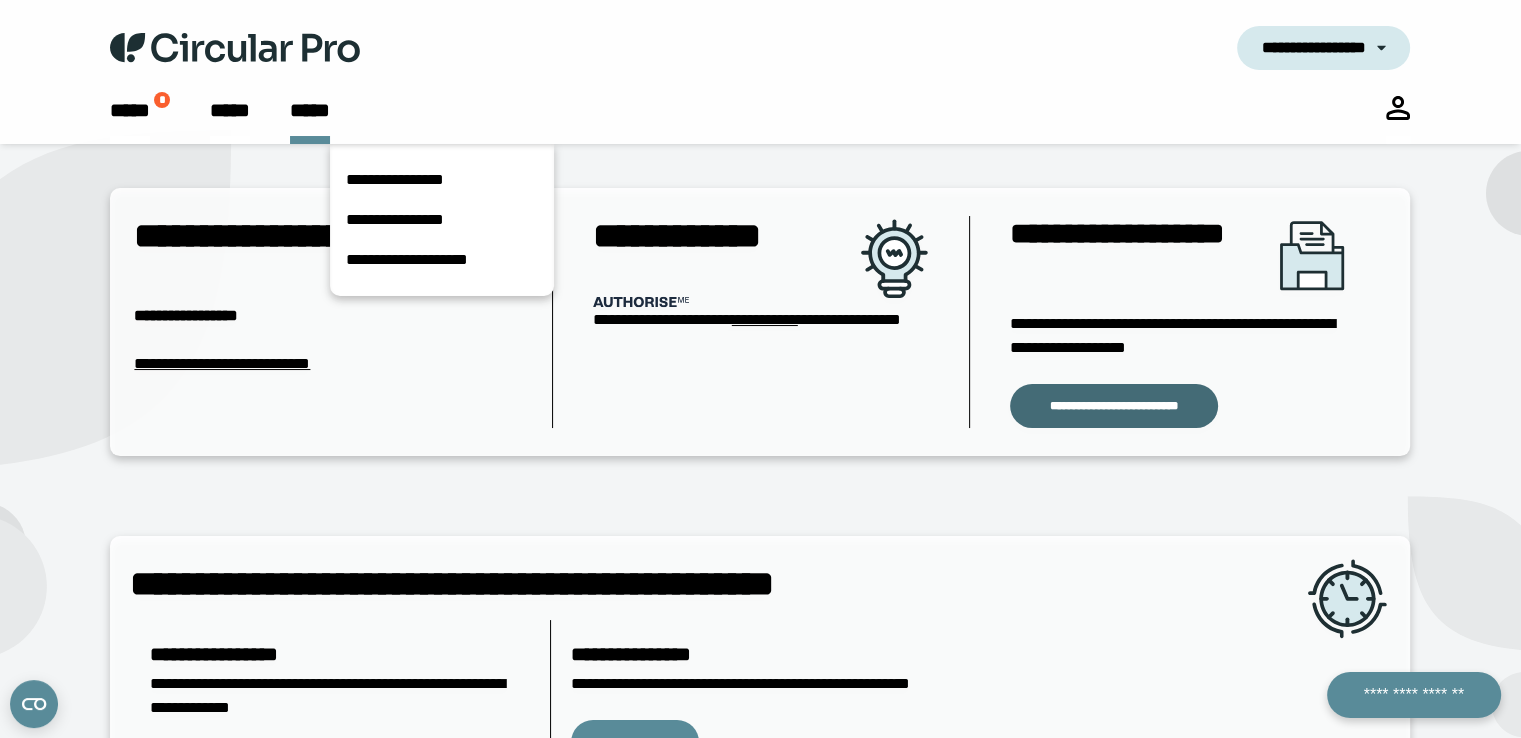 click on "**********" at bounding box center (1114, 406) 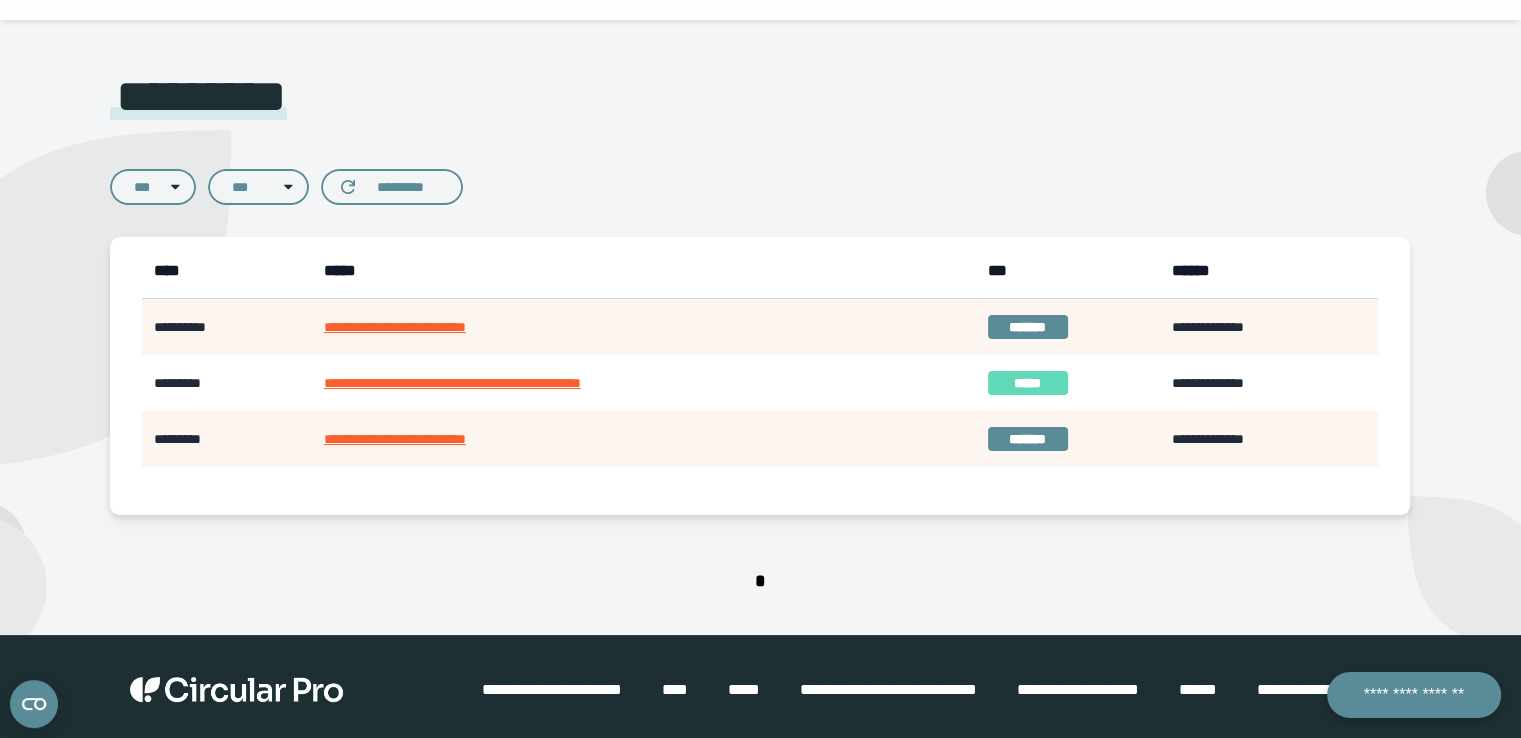 scroll, scrollTop: 132, scrollLeft: 0, axis: vertical 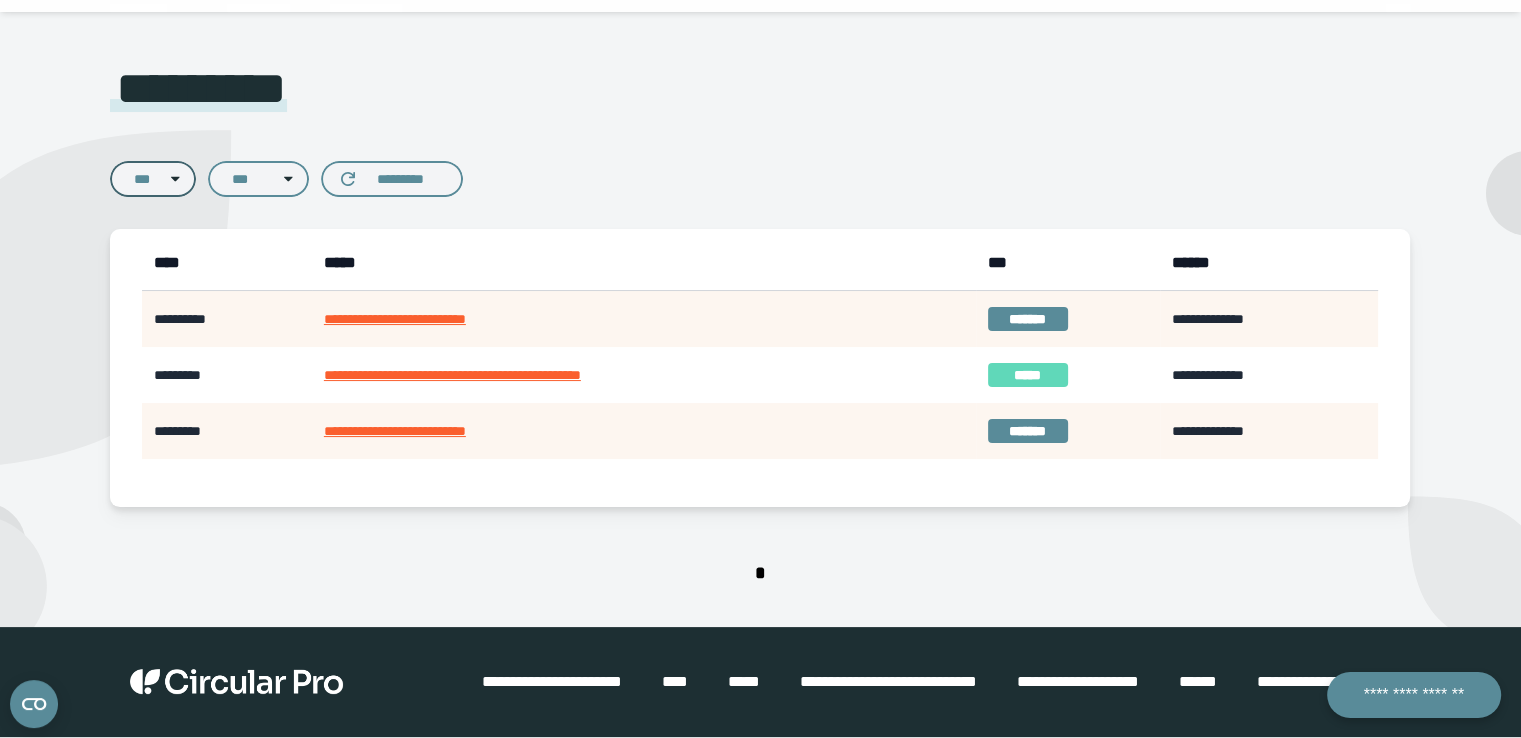 click on "*** ****" at bounding box center [153, 179] 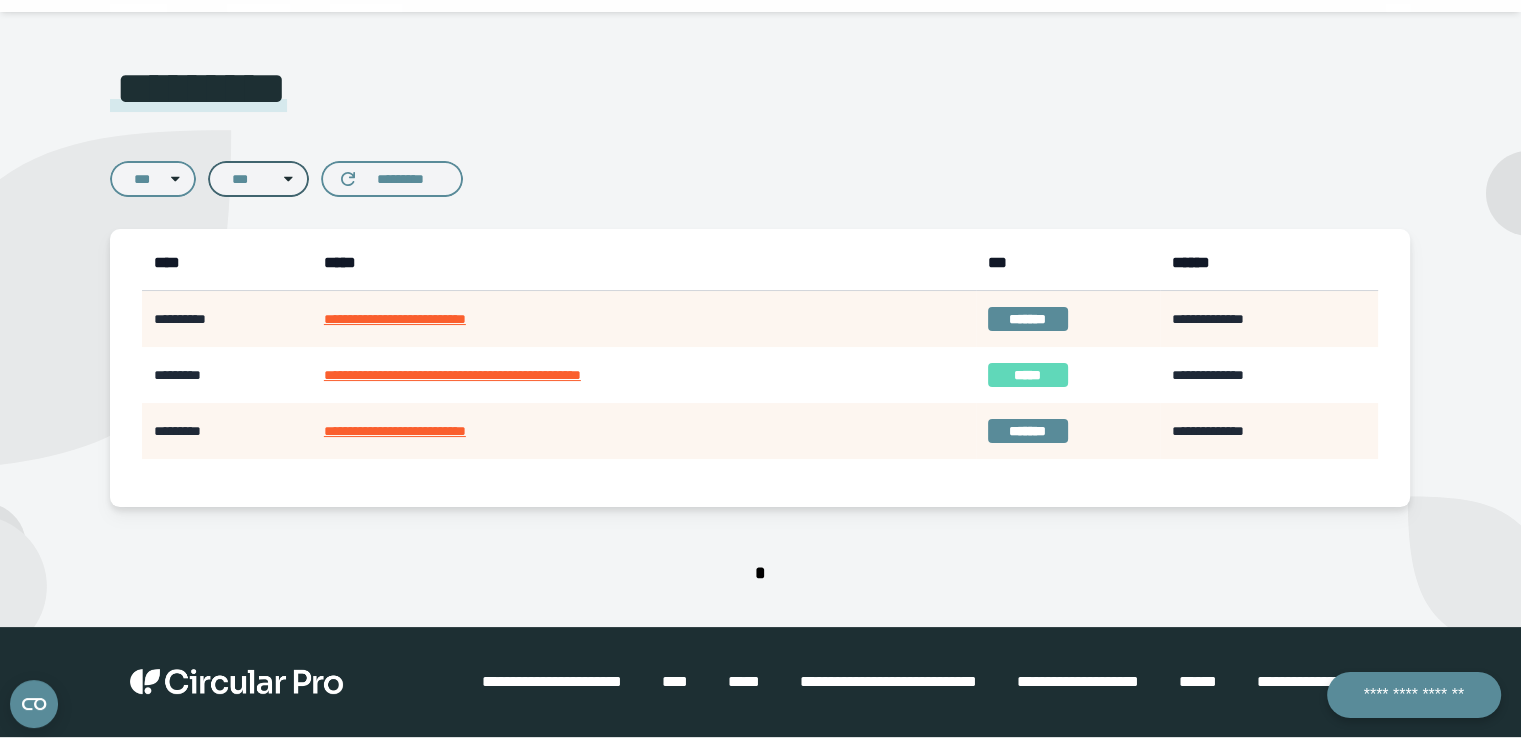 click on "*** ******* *****" at bounding box center [258, 179] 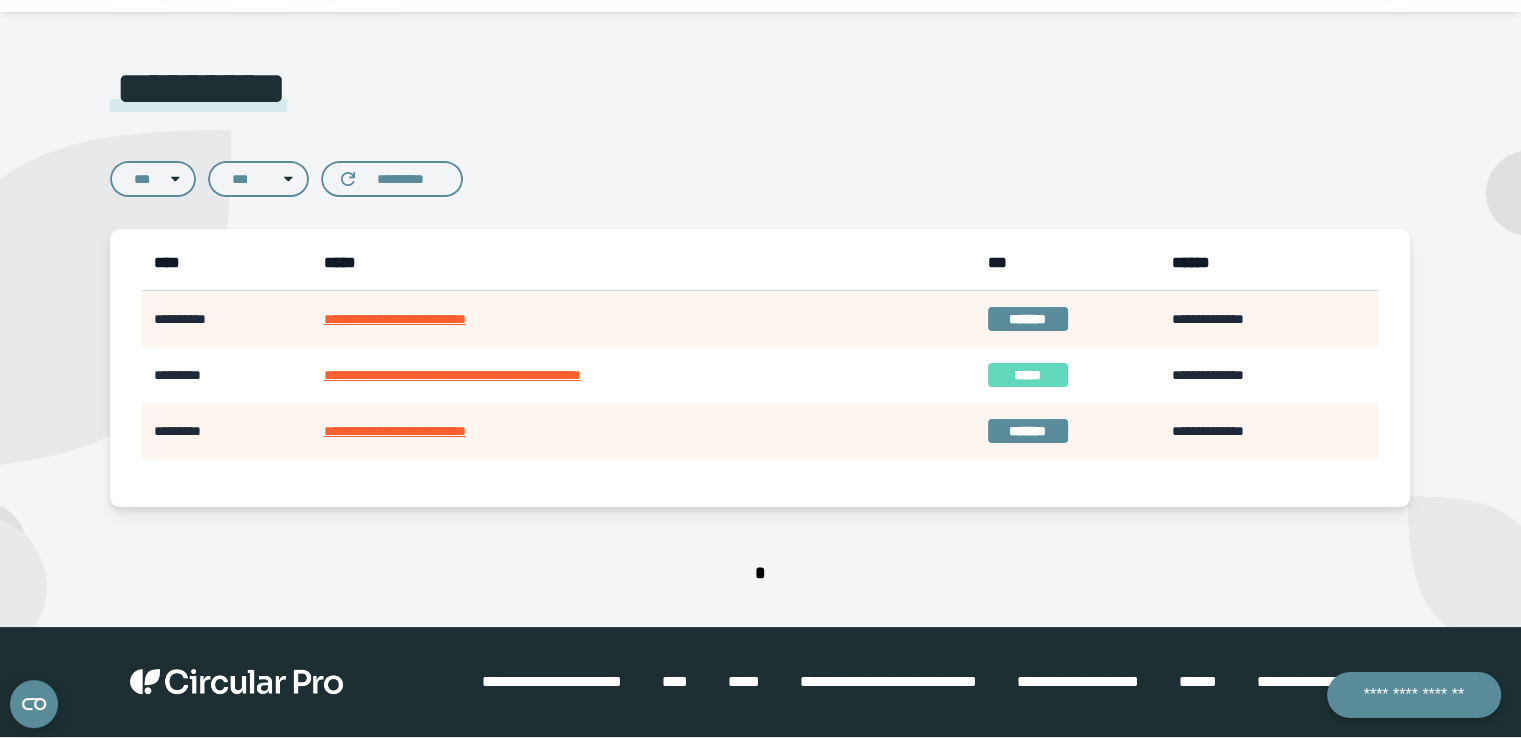 click on "*** **** *** ******* ***** *********" at bounding box center (760, 175) 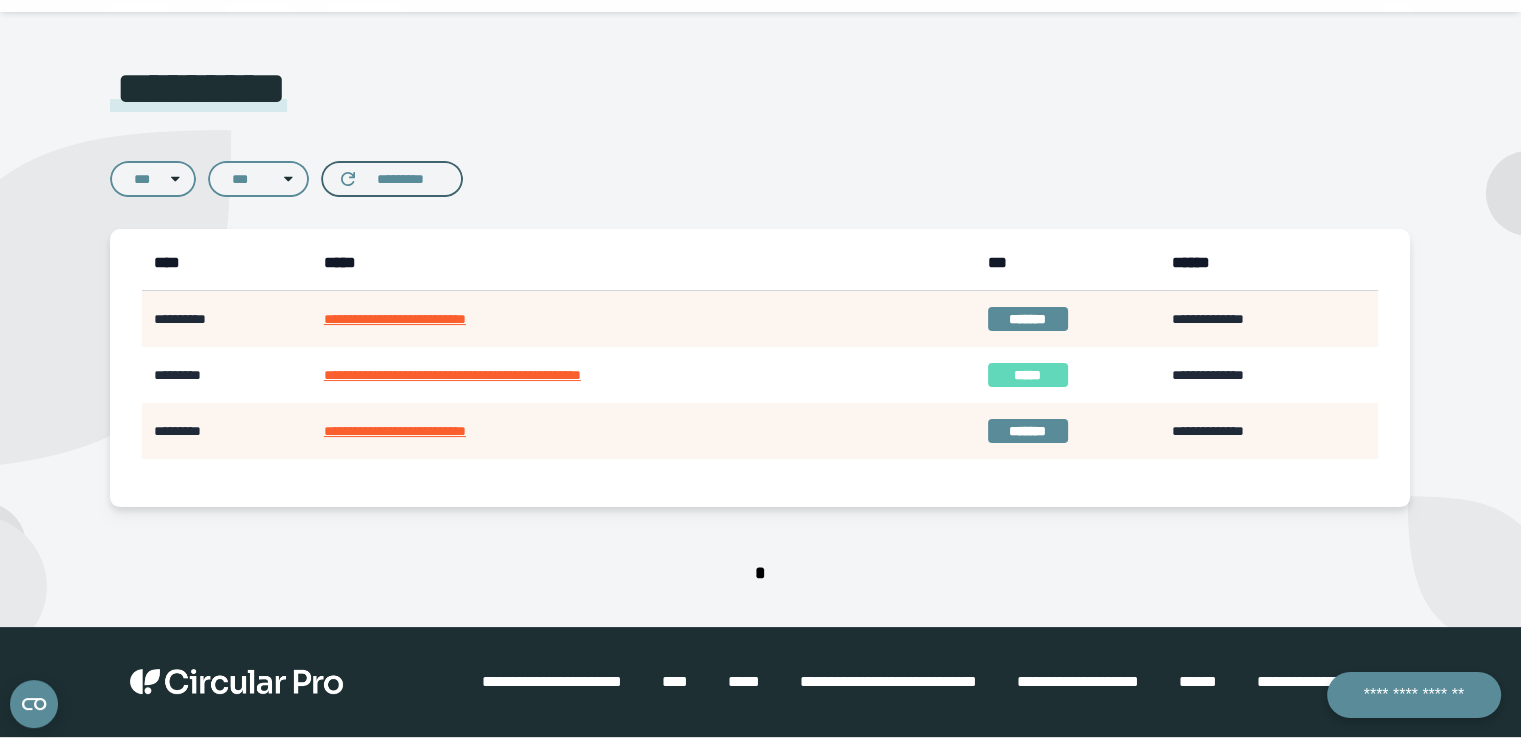 click on "*********" at bounding box center (400, 179) 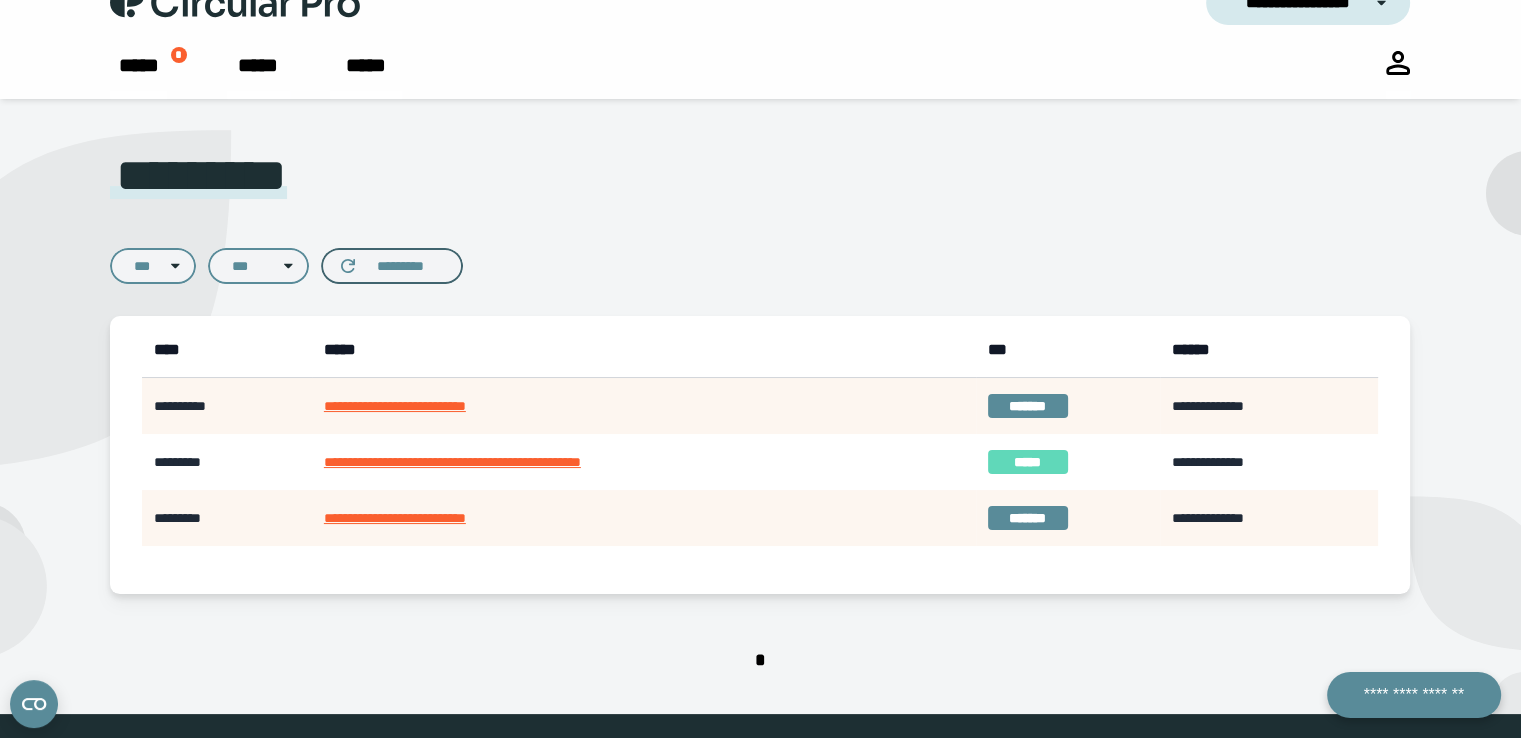 scroll, scrollTop: 0, scrollLeft: 0, axis: both 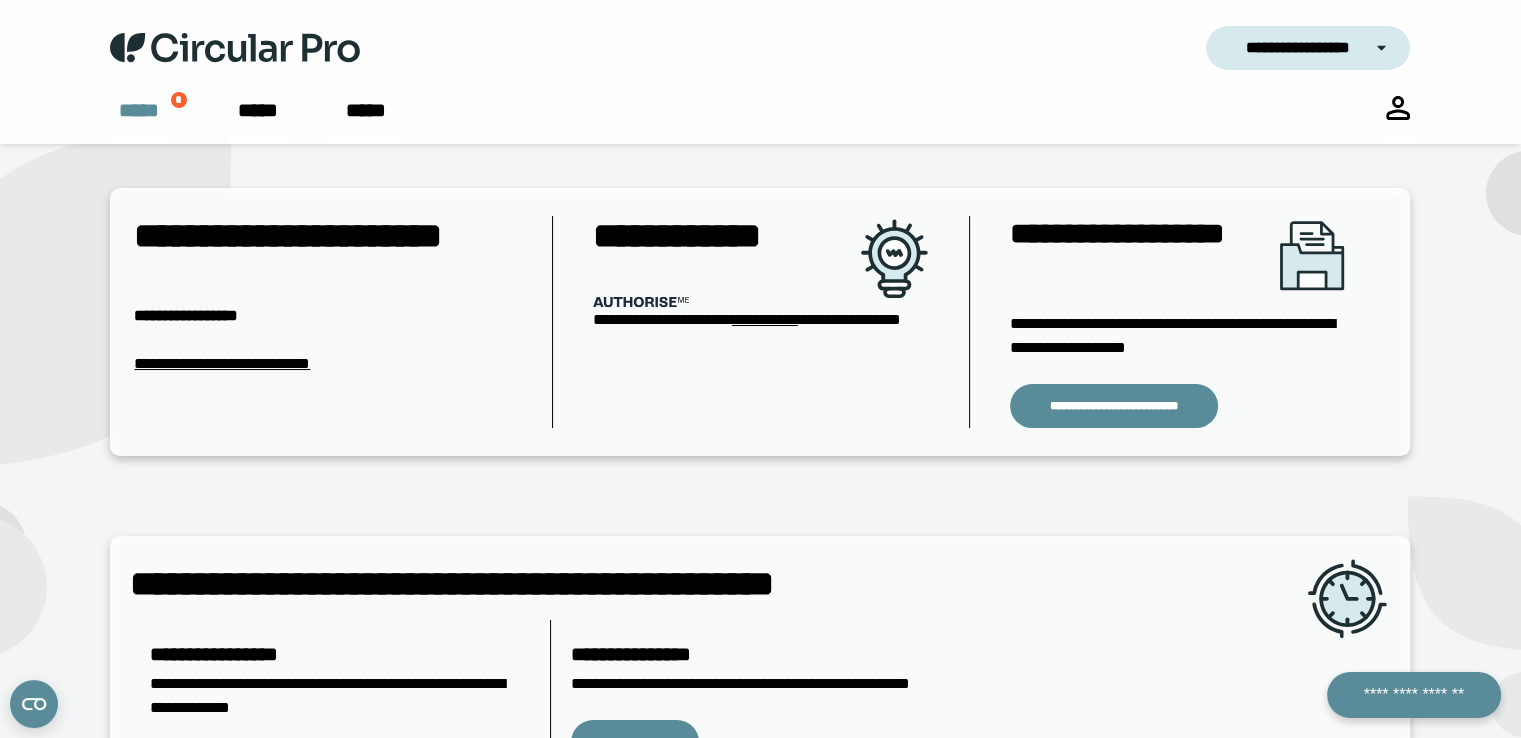 click on "*****" at bounding box center [138, 120] 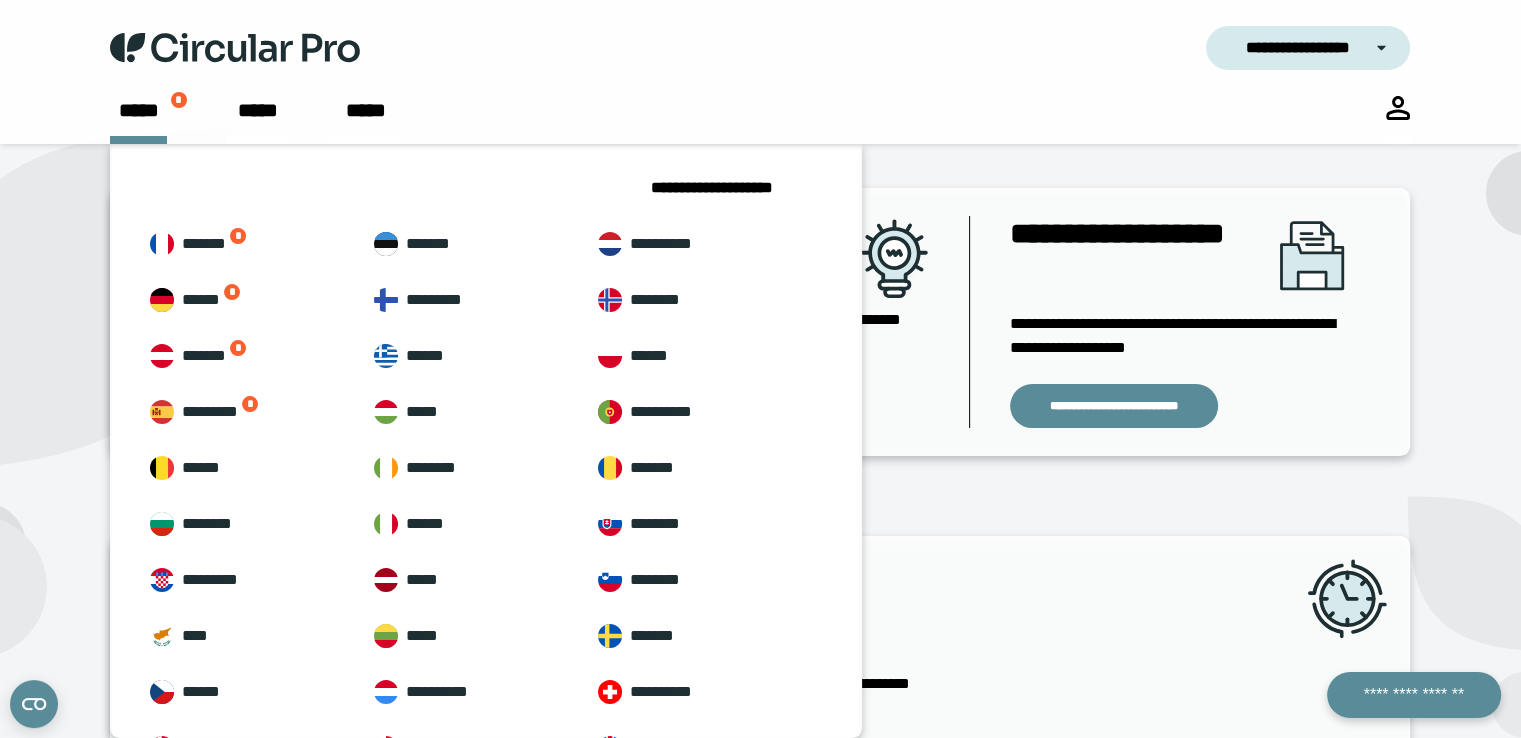 click on "**********" at bounding box center (760, 540) 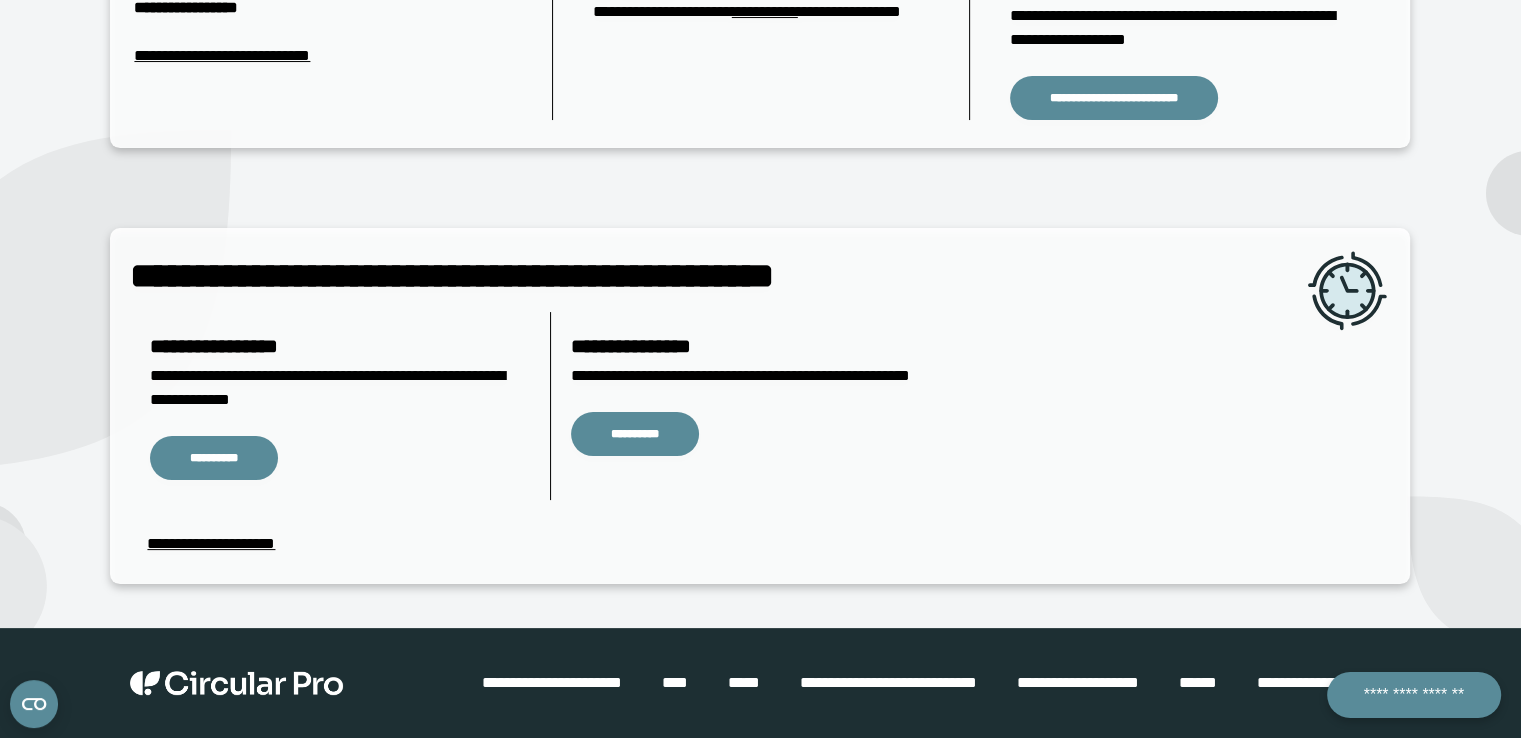 scroll, scrollTop: 0, scrollLeft: 0, axis: both 